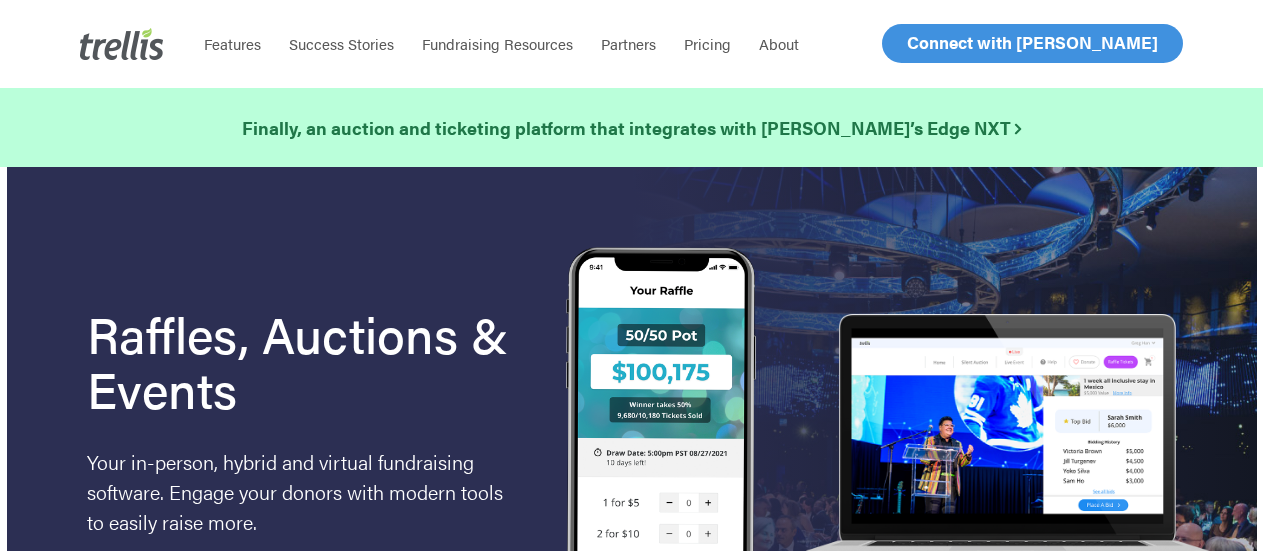scroll, scrollTop: 0, scrollLeft: 0, axis: both 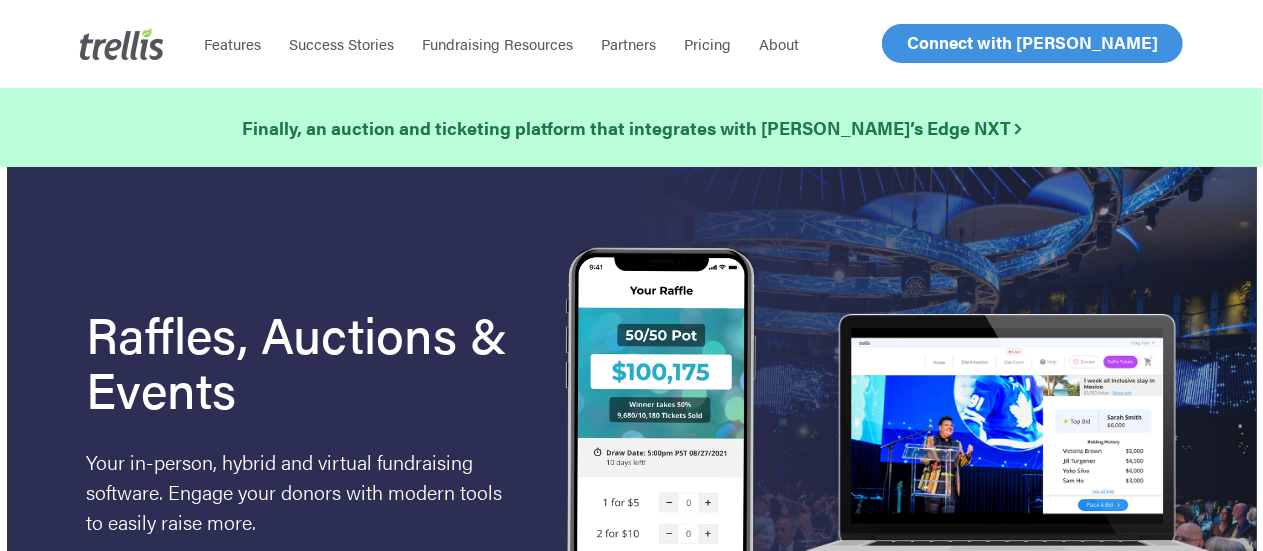 click on "Log In" at bounding box center [930, 43] 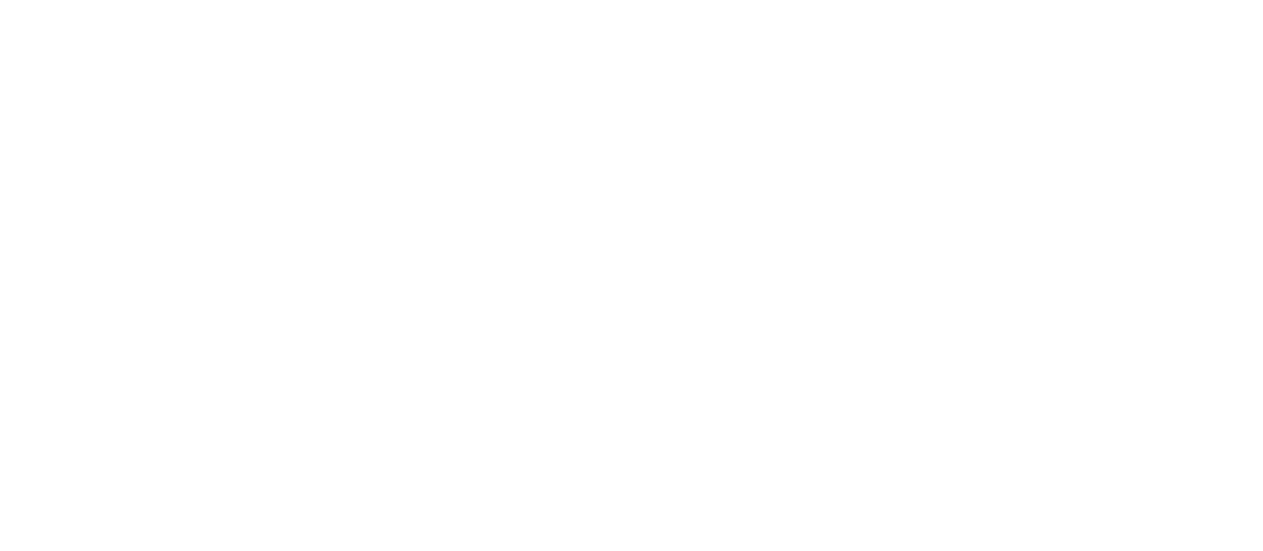scroll, scrollTop: 0, scrollLeft: 0, axis: both 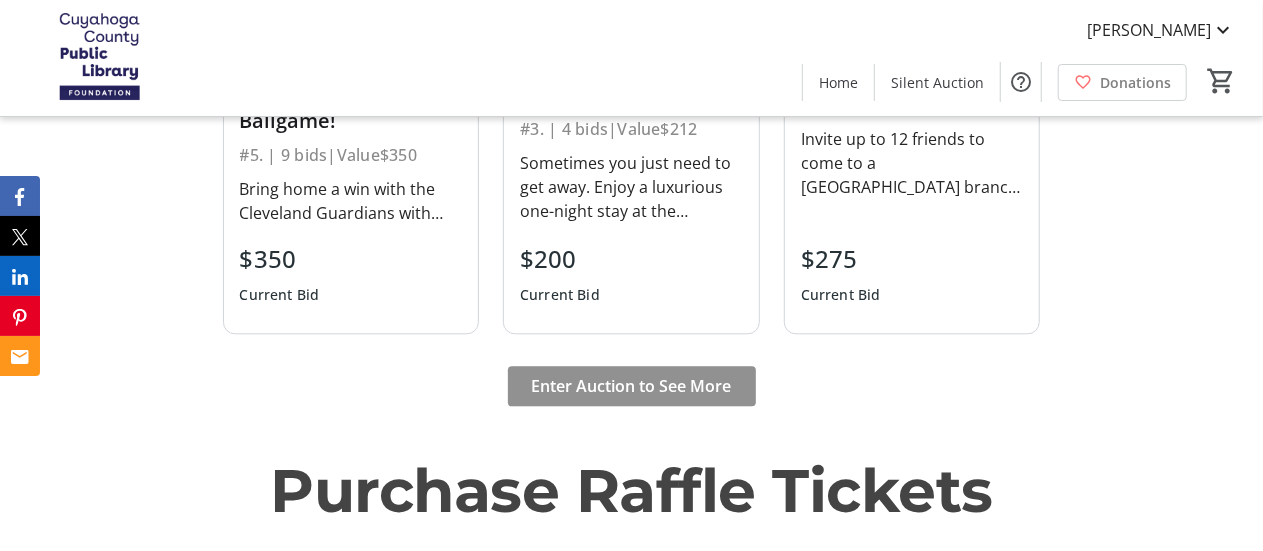 click on "Enter Auction to See More" at bounding box center (632, 386) 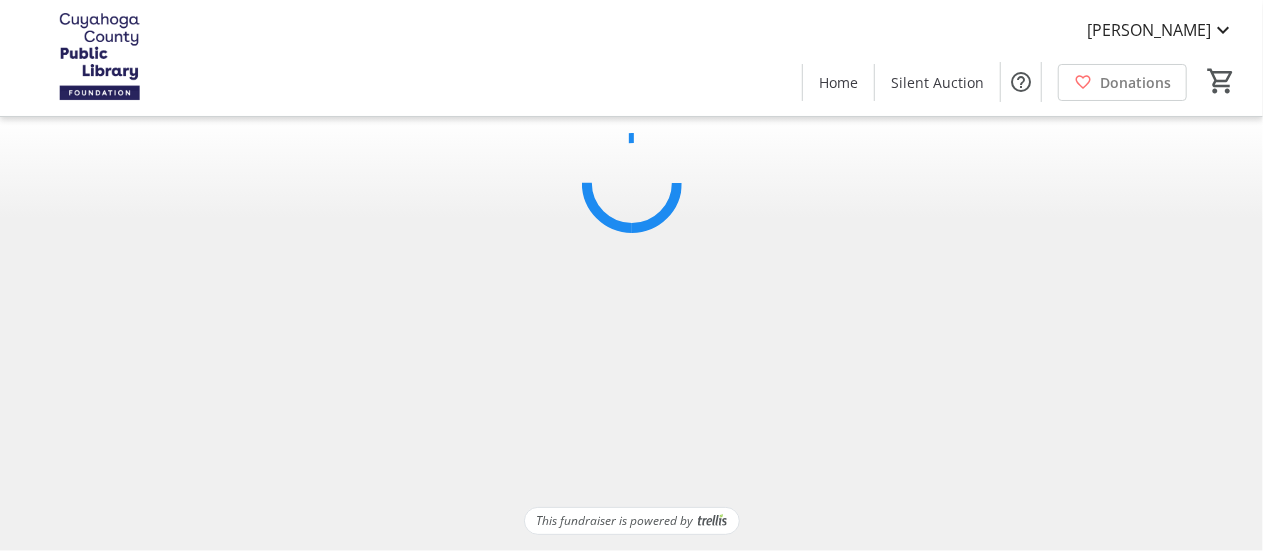 scroll, scrollTop: 0, scrollLeft: 0, axis: both 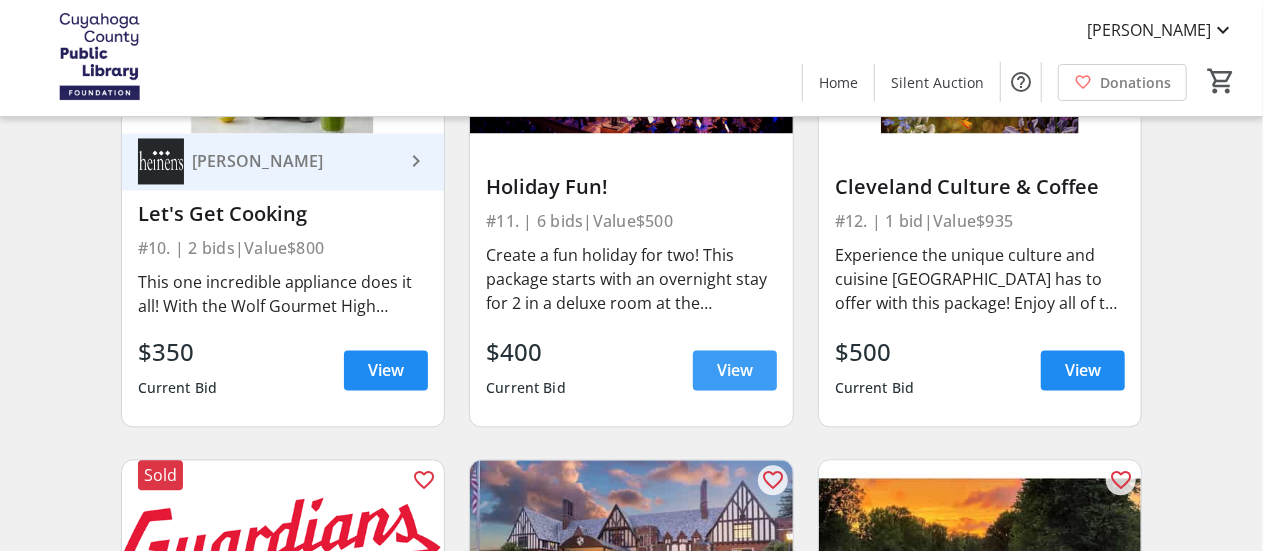 click on "View" at bounding box center [735, 370] 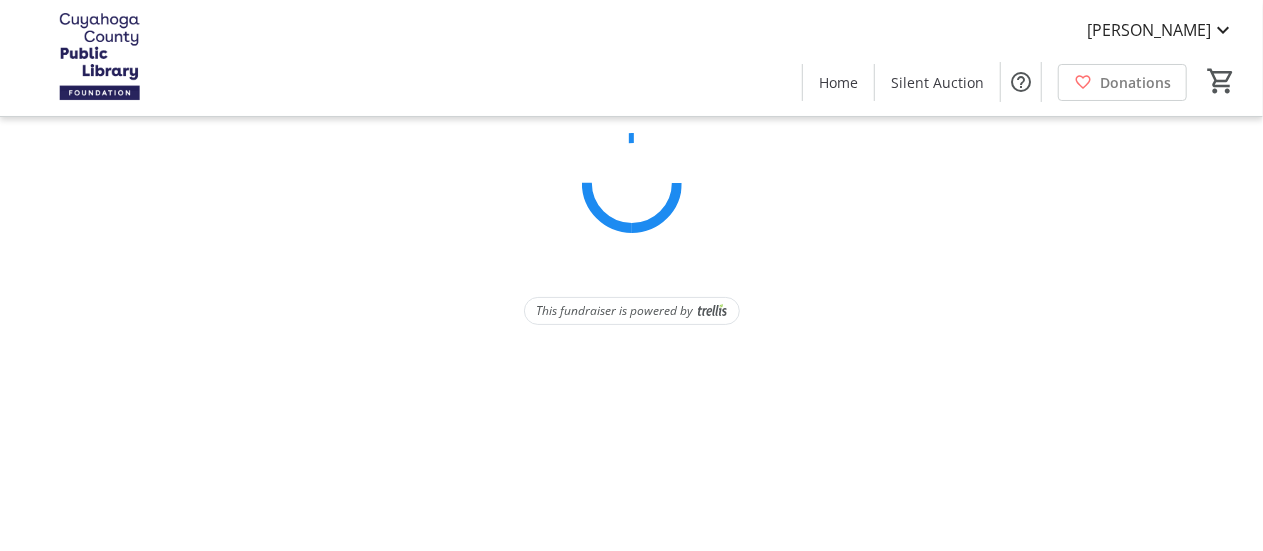 scroll, scrollTop: 0, scrollLeft: 0, axis: both 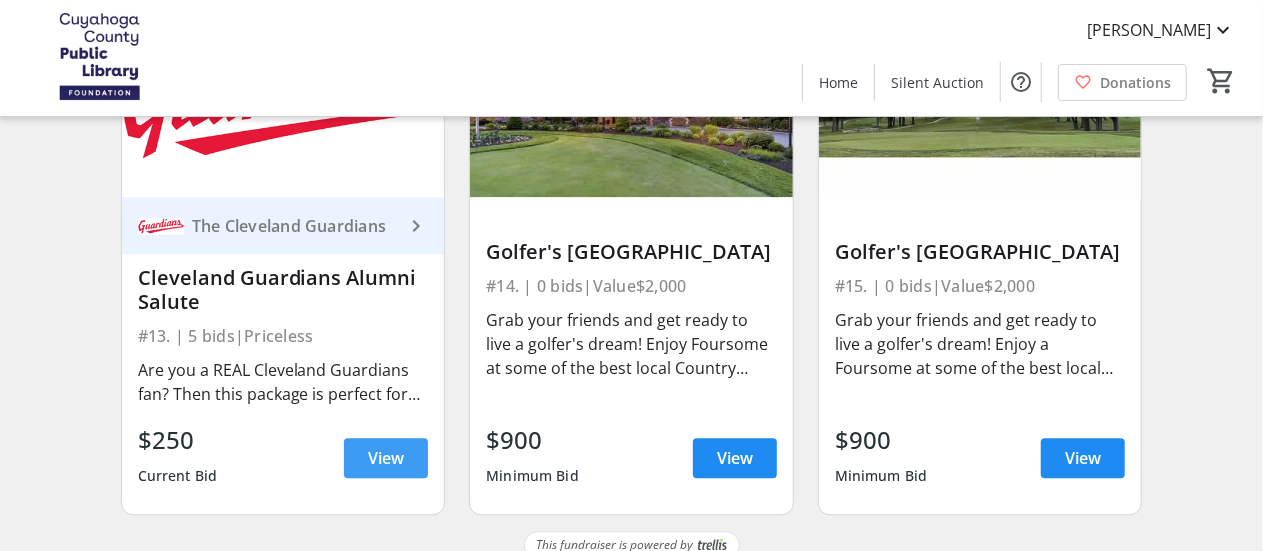 click on "View" at bounding box center [386, 458] 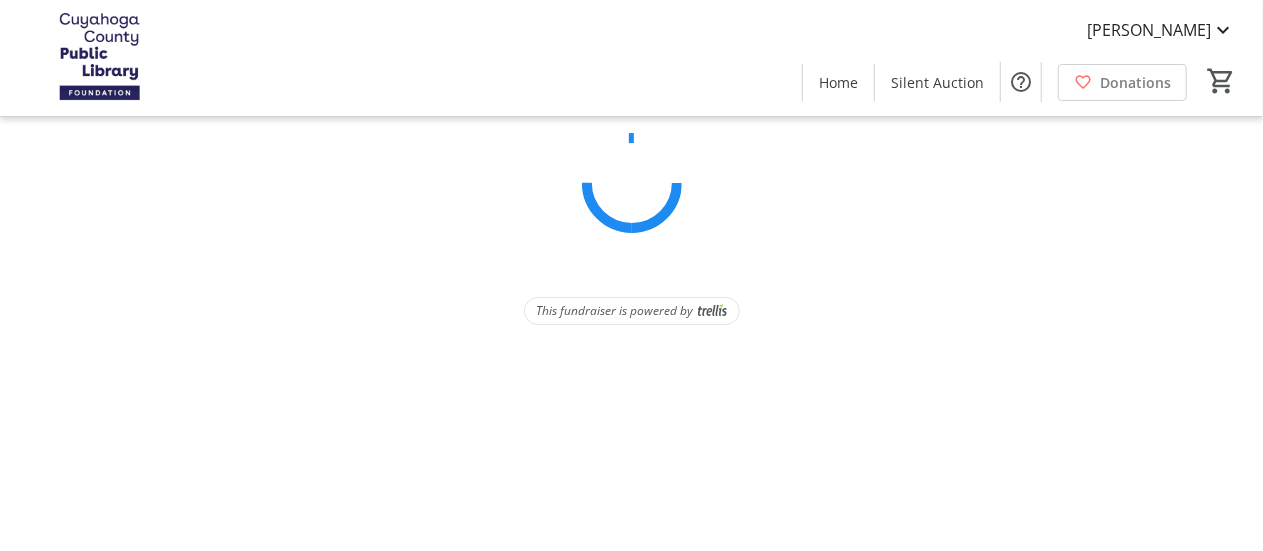 scroll, scrollTop: 0, scrollLeft: 0, axis: both 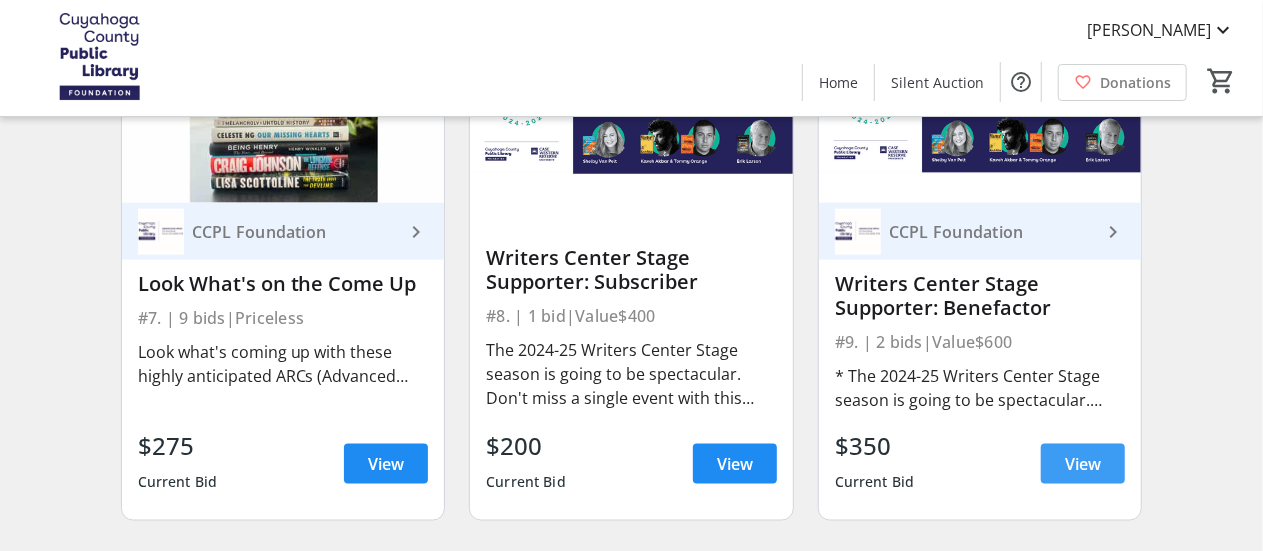 click on "View" at bounding box center [1083, 464] 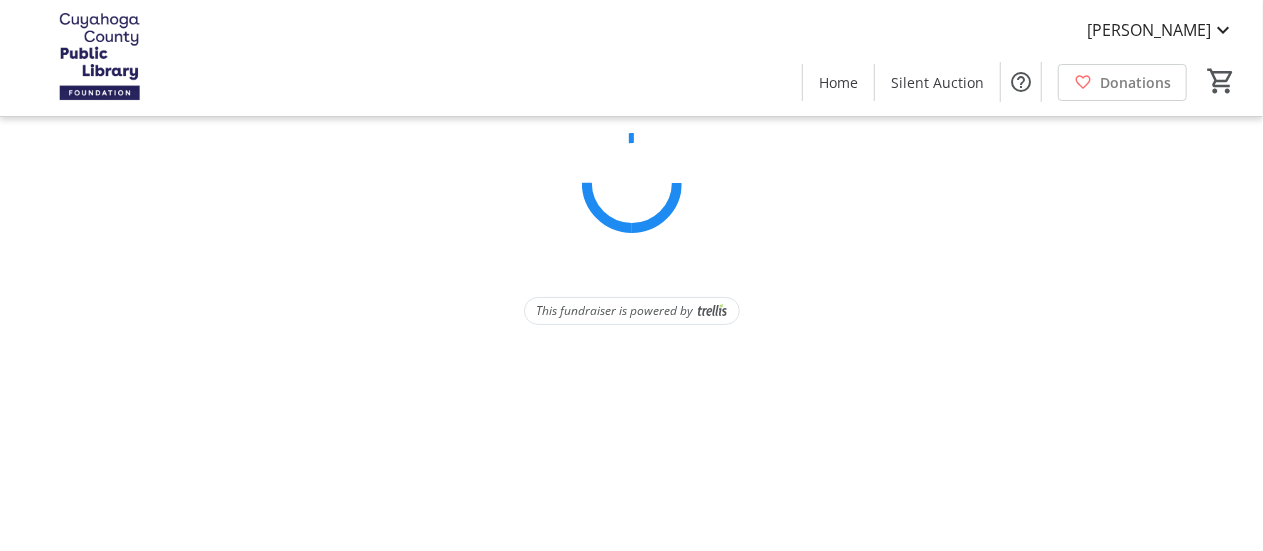 scroll, scrollTop: 0, scrollLeft: 0, axis: both 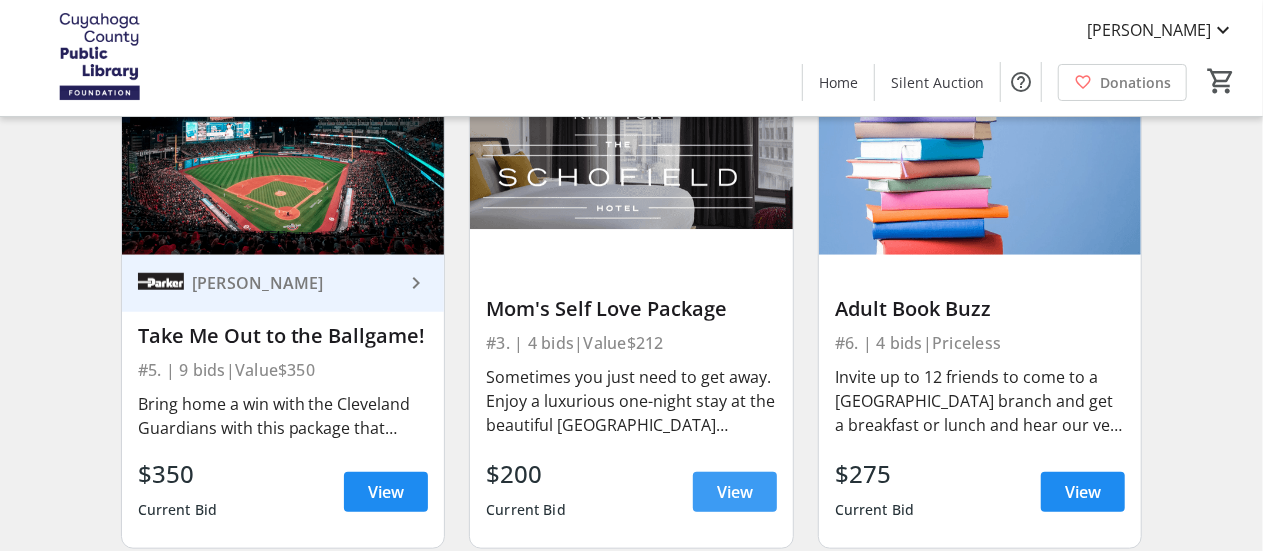 click on "View" at bounding box center [735, 492] 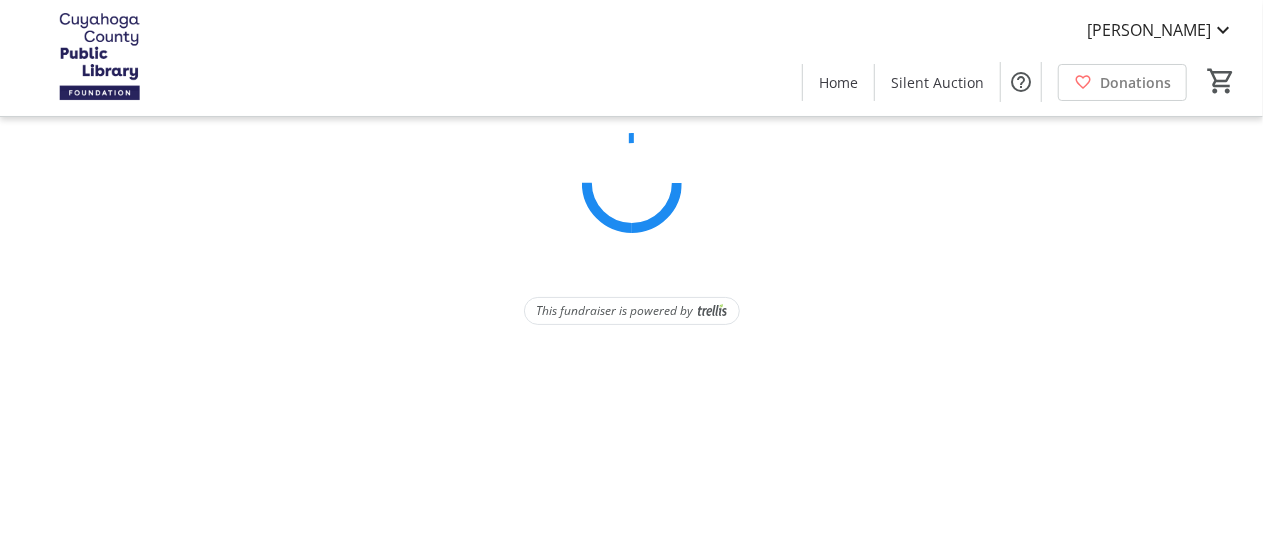 scroll, scrollTop: 0, scrollLeft: 0, axis: both 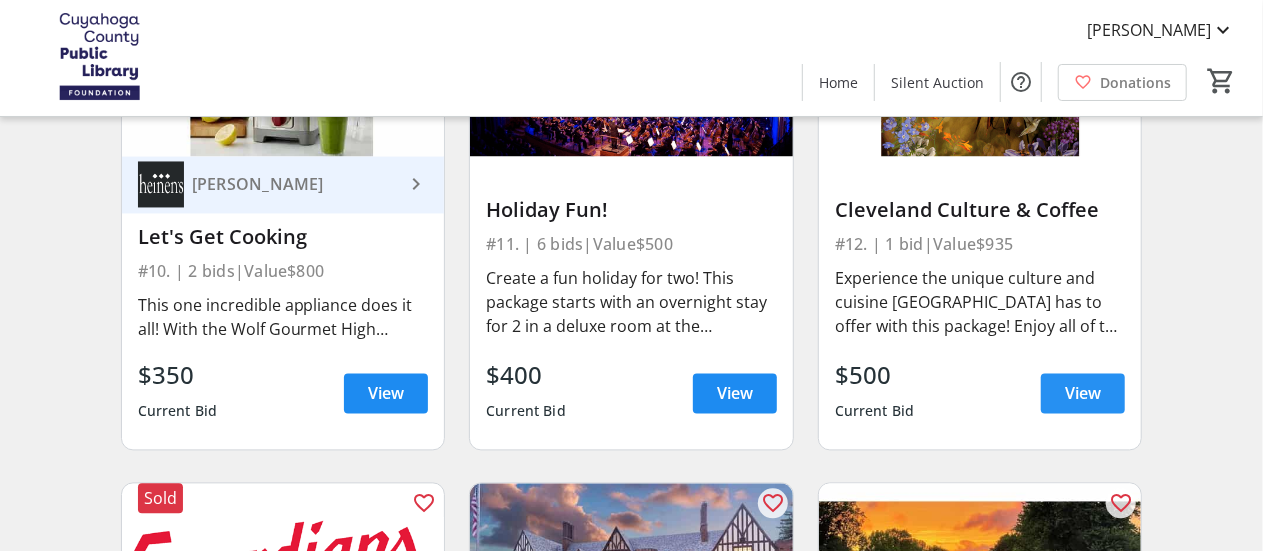 click at bounding box center (1083, 394) 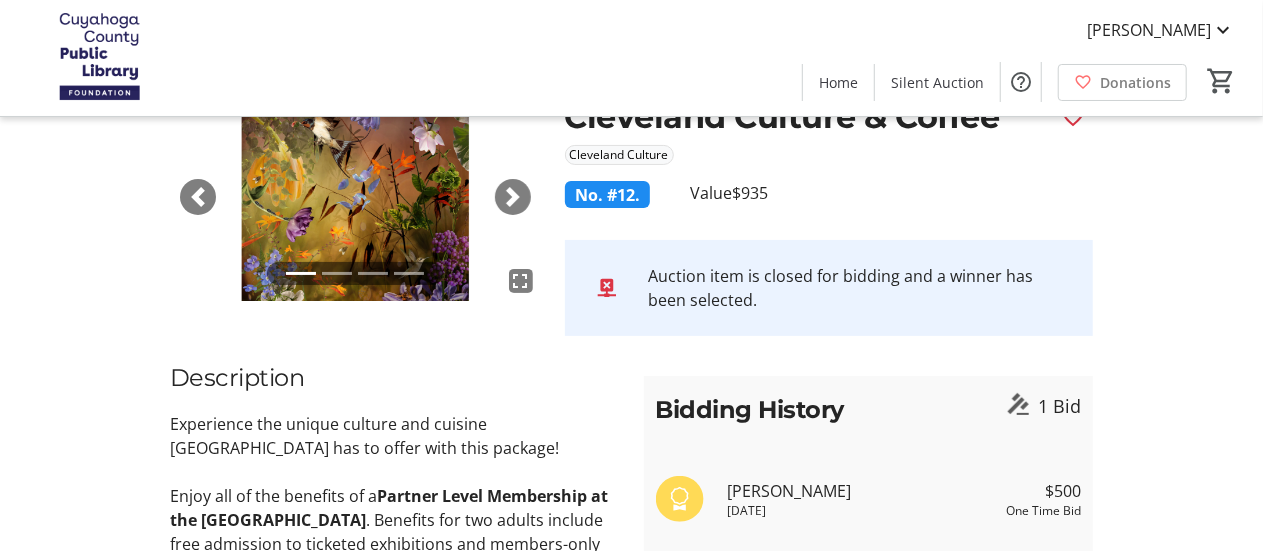 scroll, scrollTop: 100, scrollLeft: 0, axis: vertical 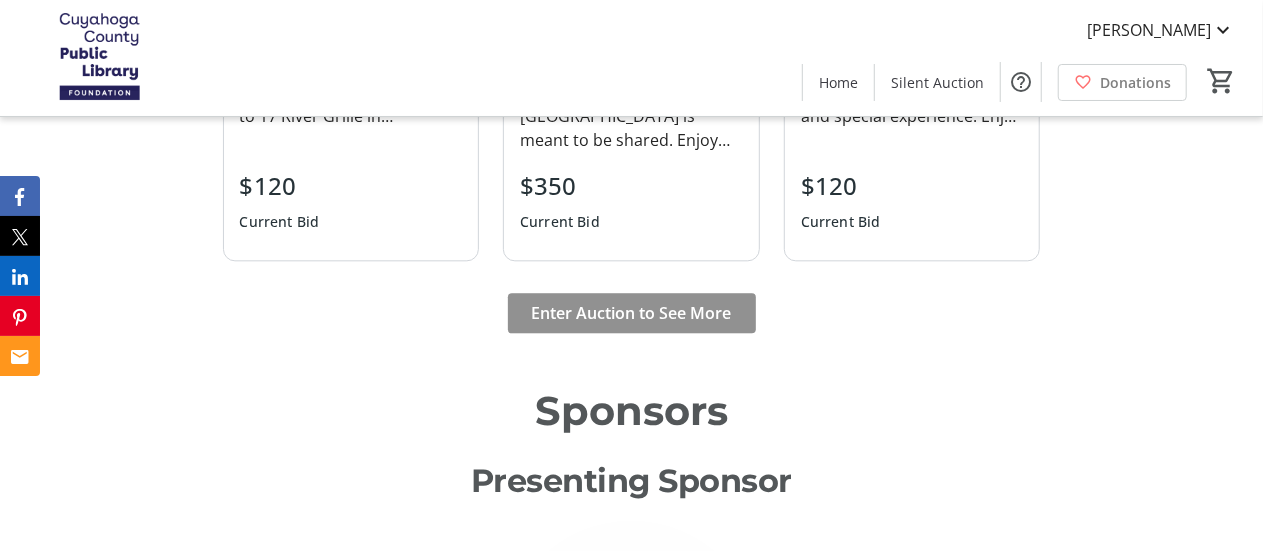 click on "Enter Auction to See More" at bounding box center (632, 313) 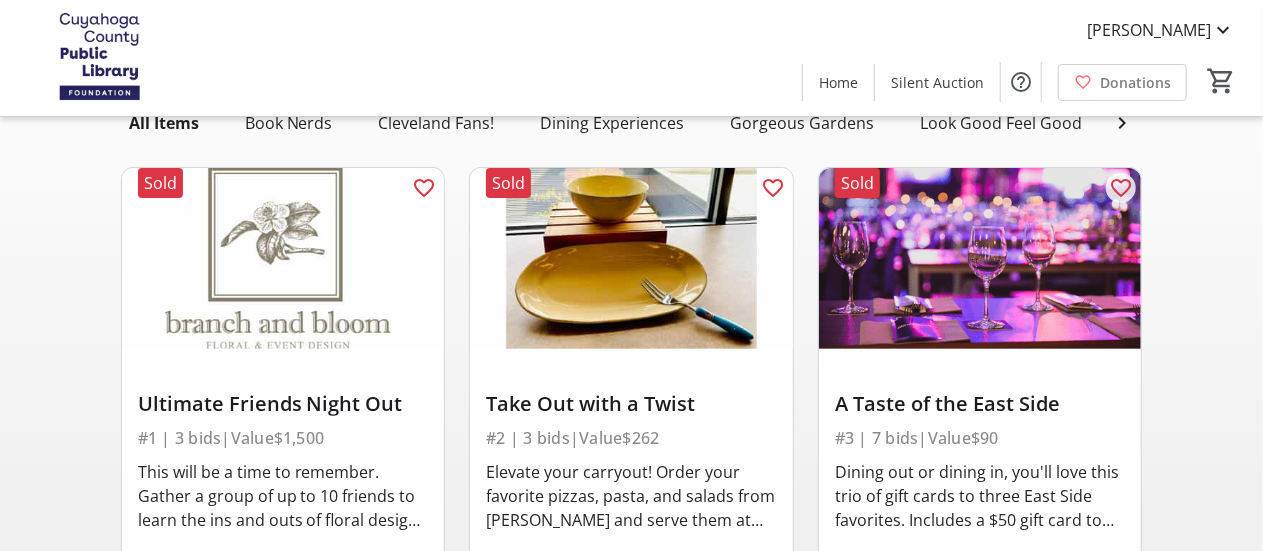 scroll, scrollTop: 150, scrollLeft: 0, axis: vertical 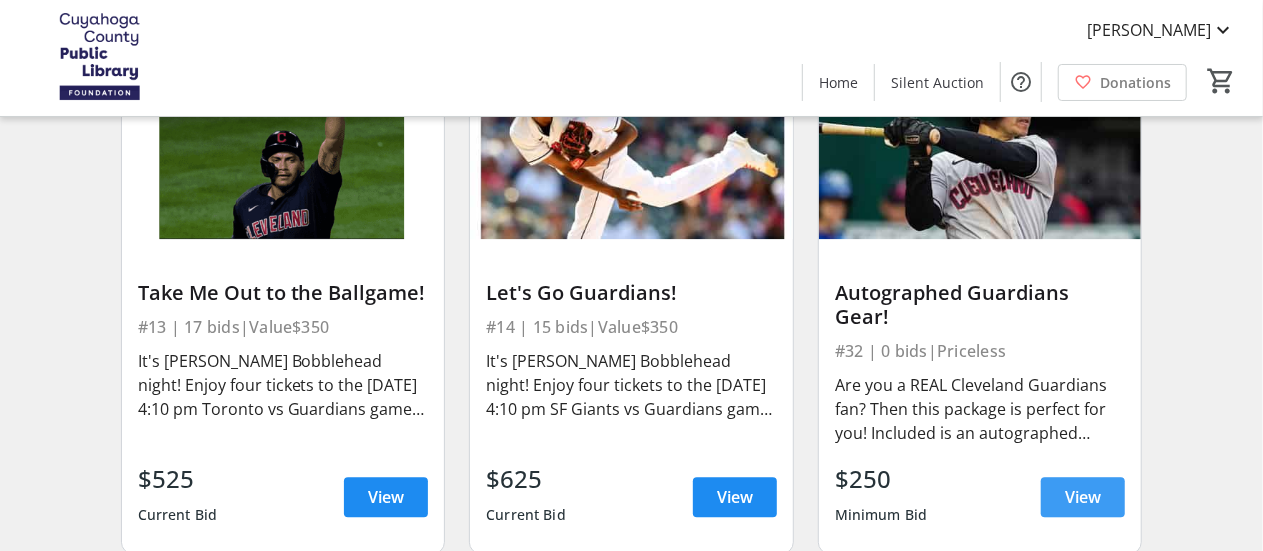 click on "View" at bounding box center (1083, 497) 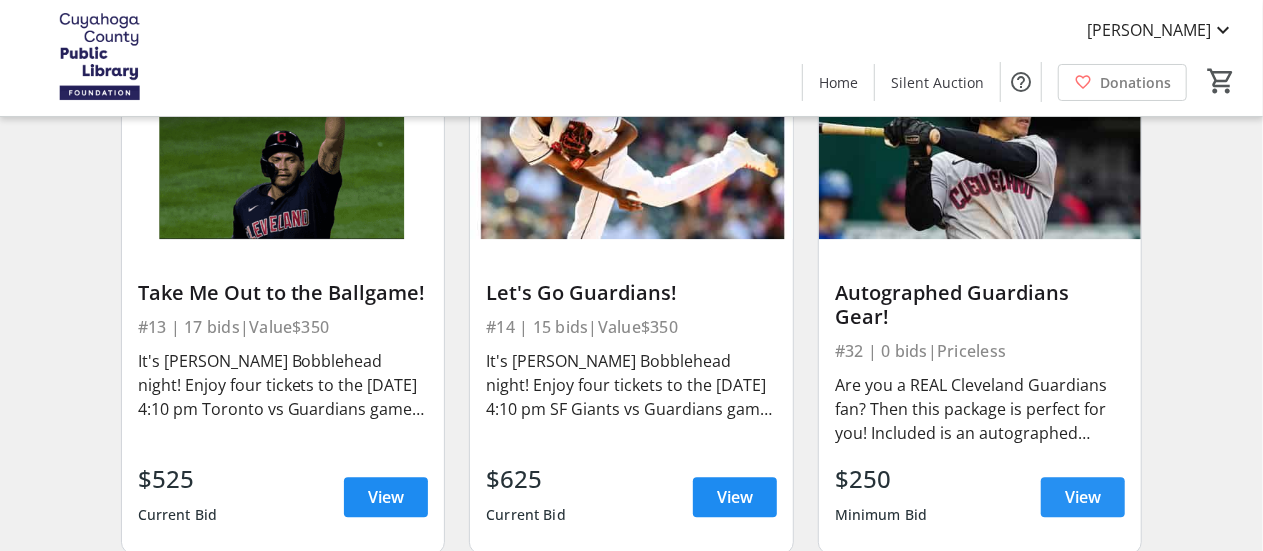 scroll, scrollTop: 0, scrollLeft: 0, axis: both 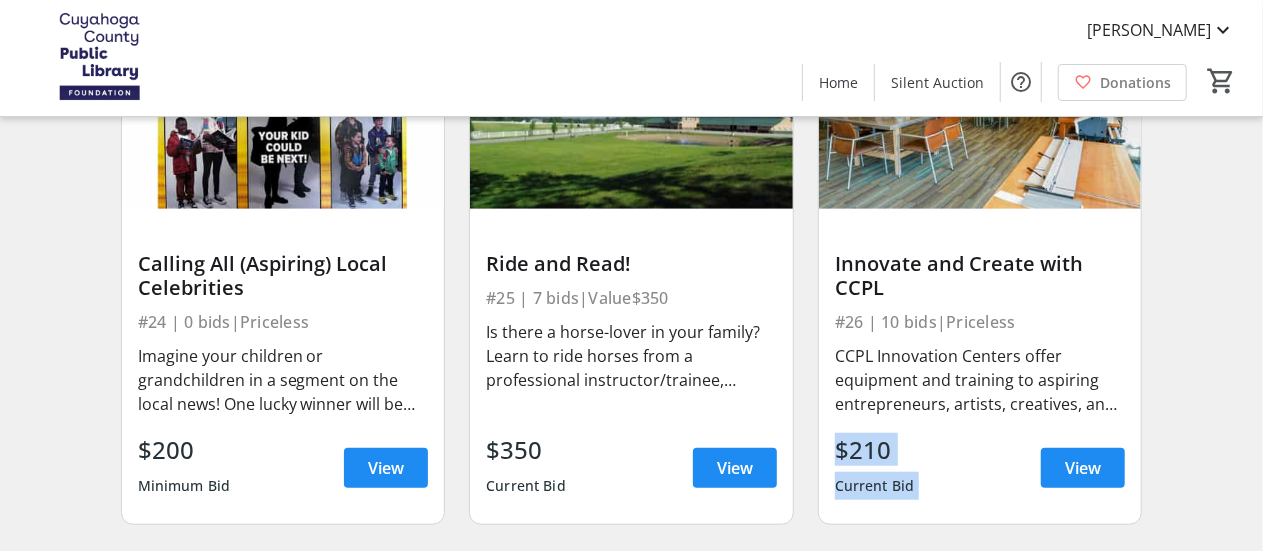 drag, startPoint x: 1262, startPoint y: 412, endPoint x: 1276, endPoint y: 367, distance: 47.127487 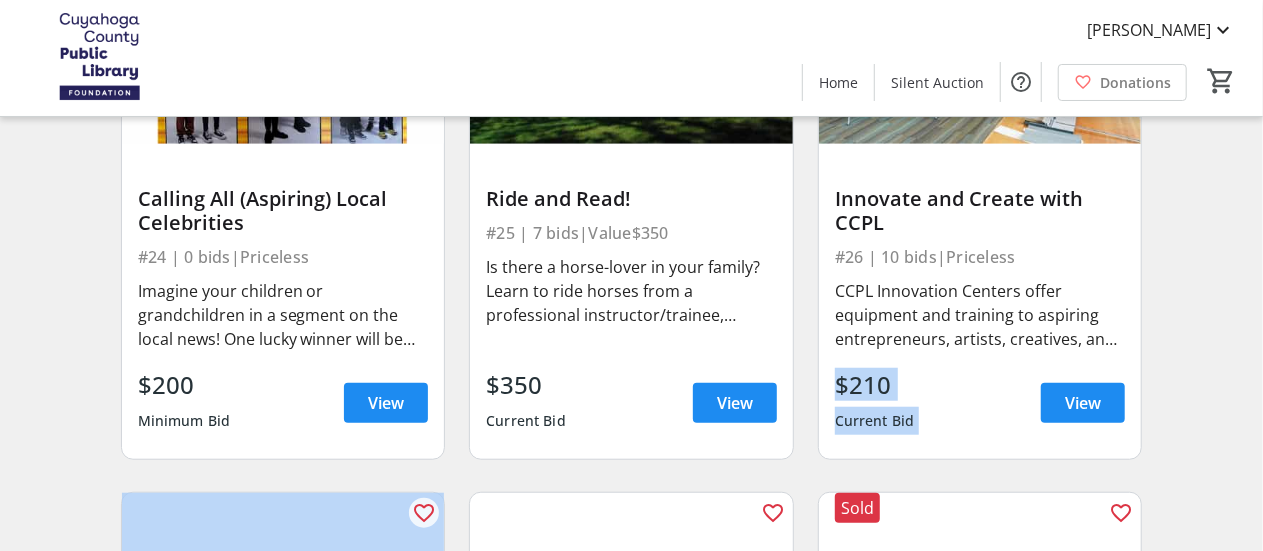 scroll, scrollTop: 4489, scrollLeft: 0, axis: vertical 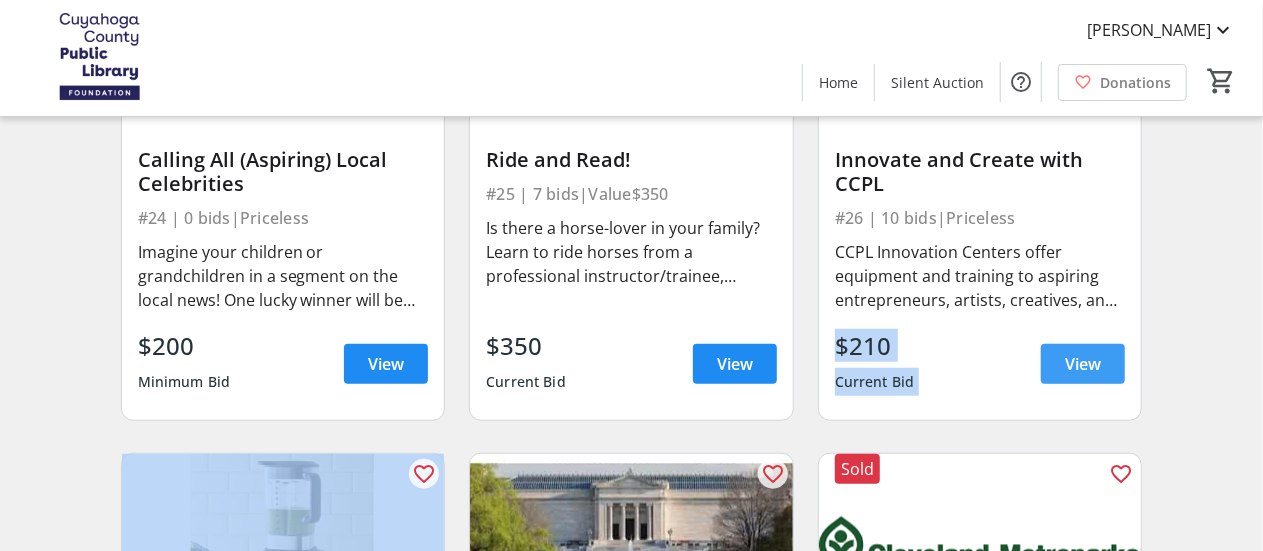 click on "View" at bounding box center [1083, 364] 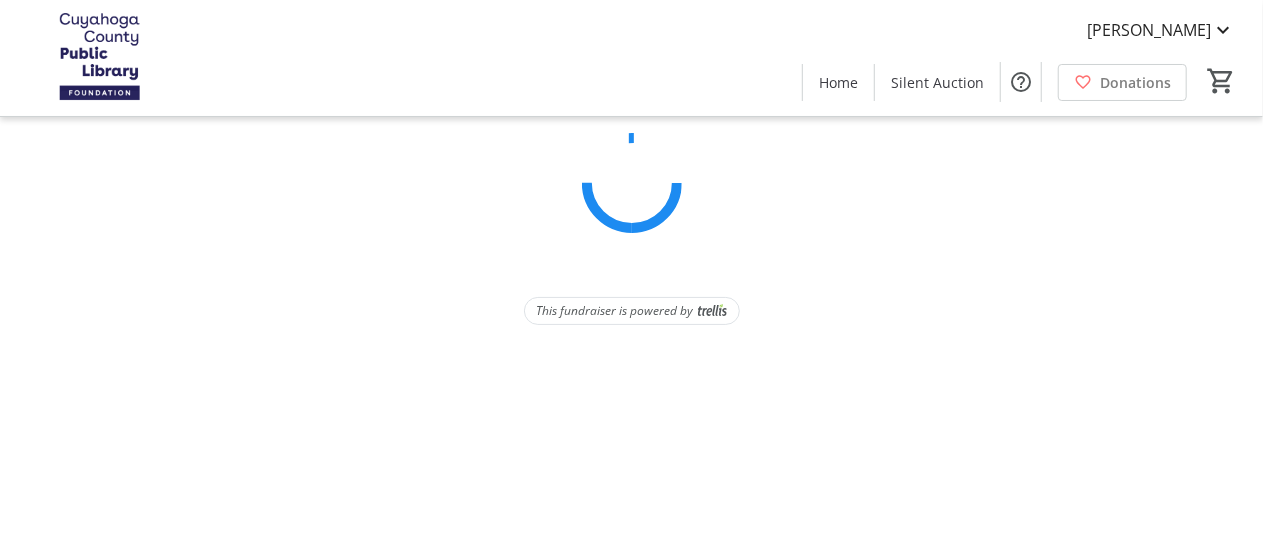 scroll, scrollTop: 0, scrollLeft: 0, axis: both 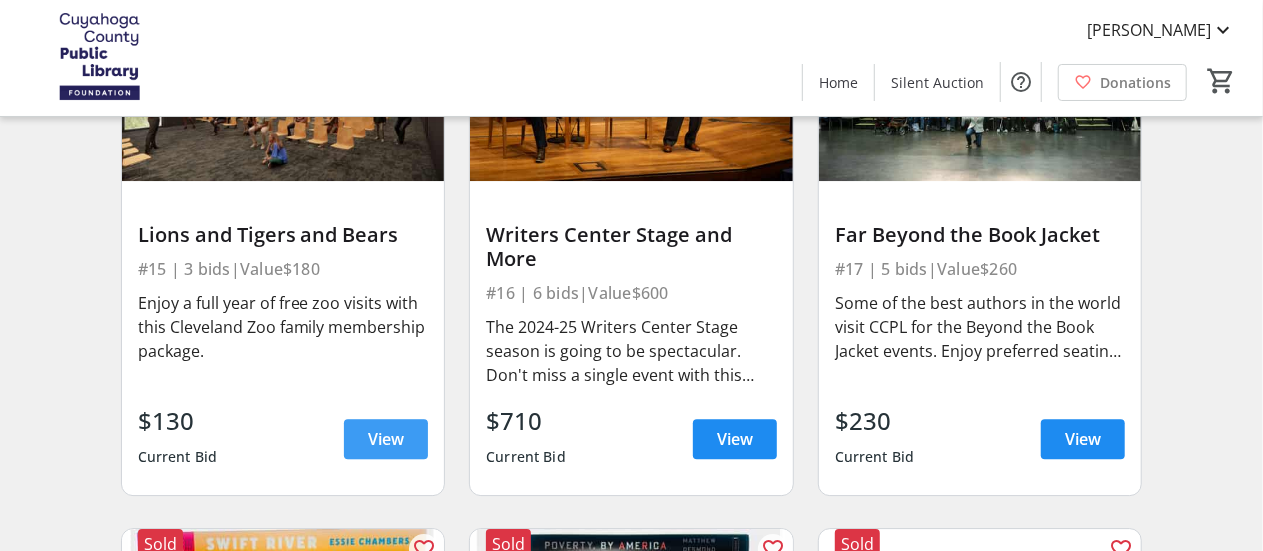 click on "View" at bounding box center (386, 439) 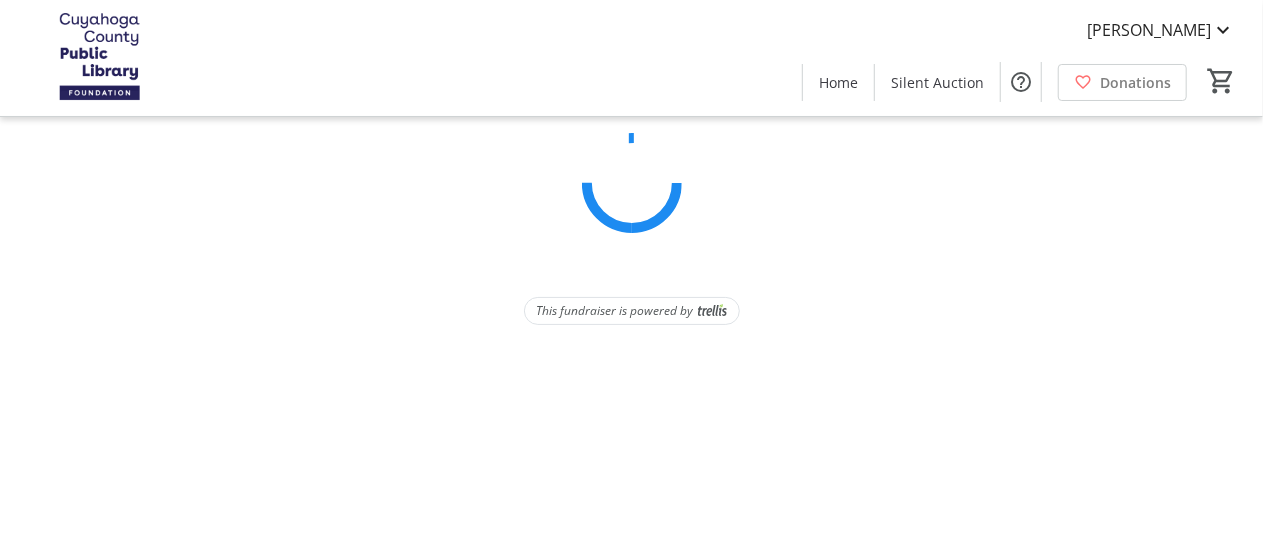 scroll, scrollTop: 0, scrollLeft: 0, axis: both 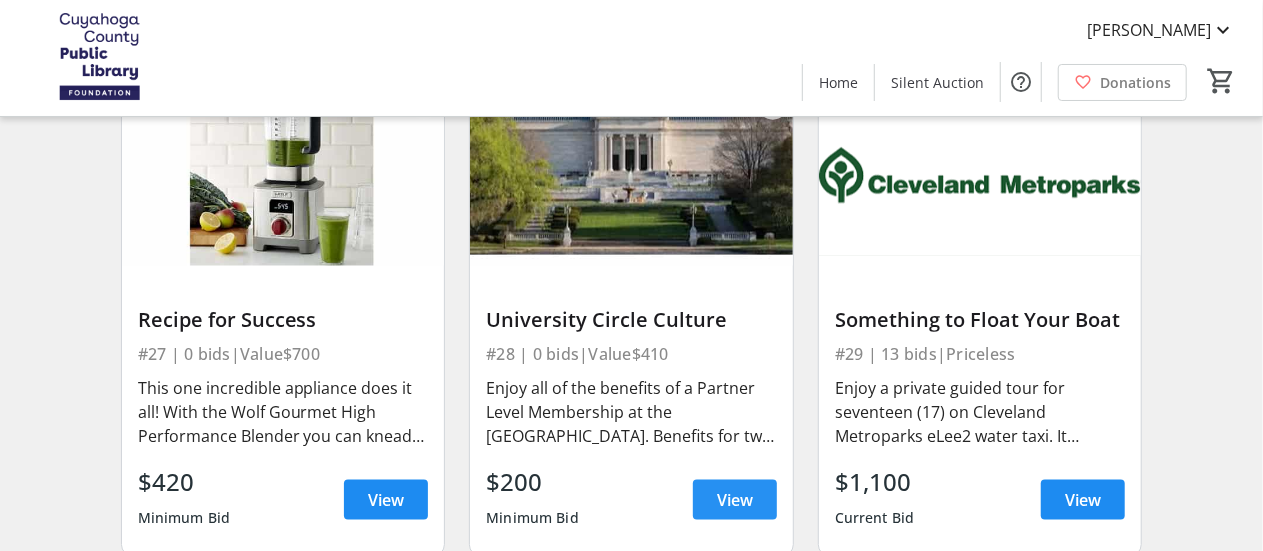click on "View" at bounding box center [735, 500] 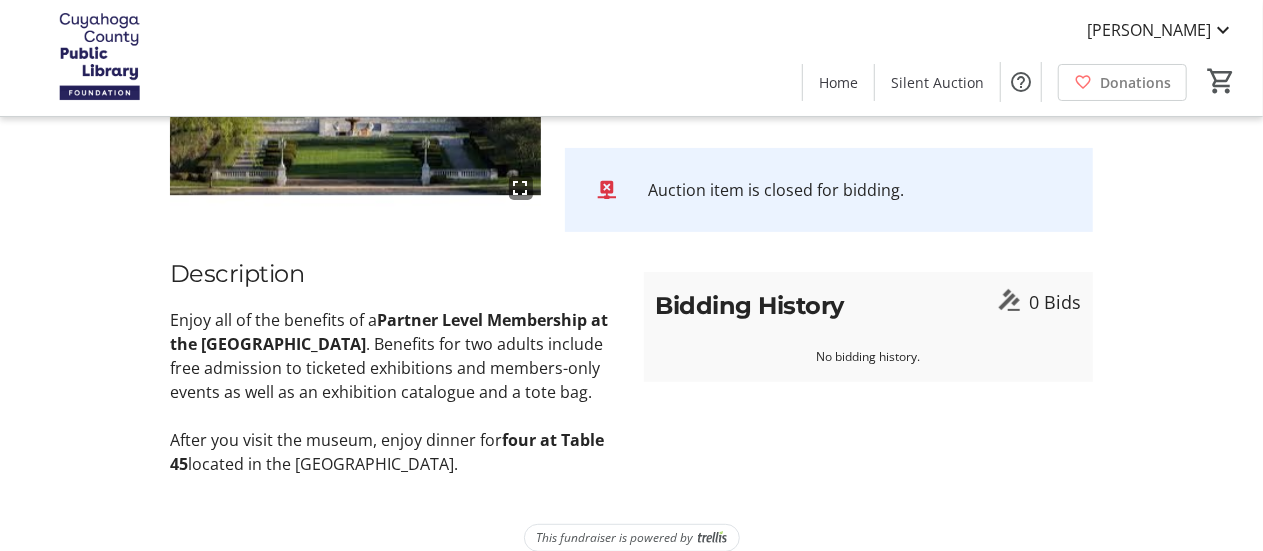 scroll, scrollTop: 212, scrollLeft: 0, axis: vertical 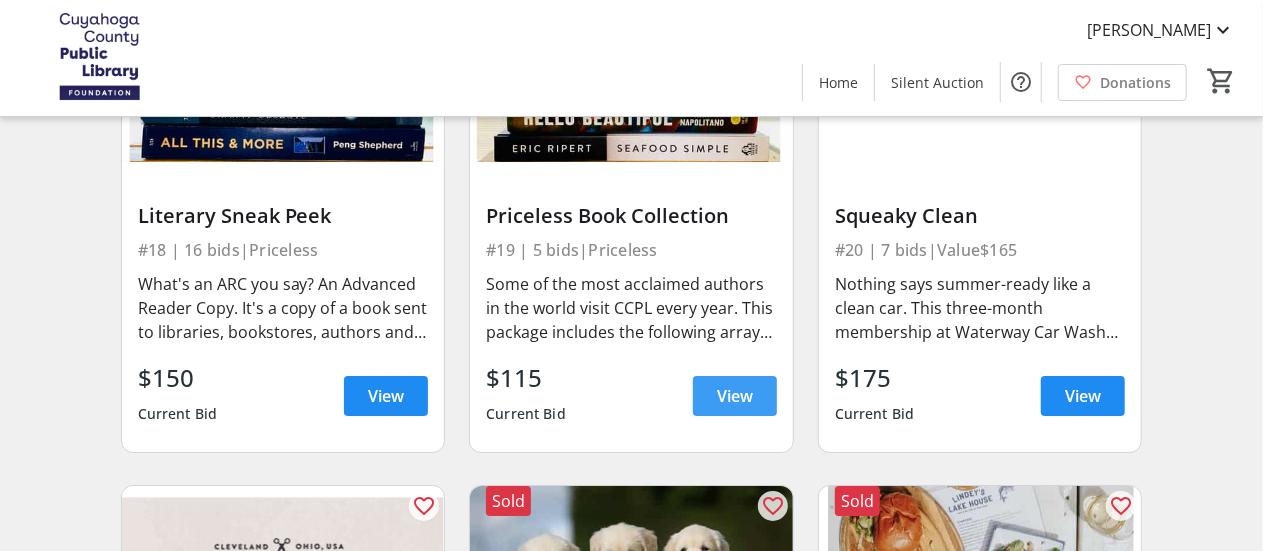 click at bounding box center [735, 396] 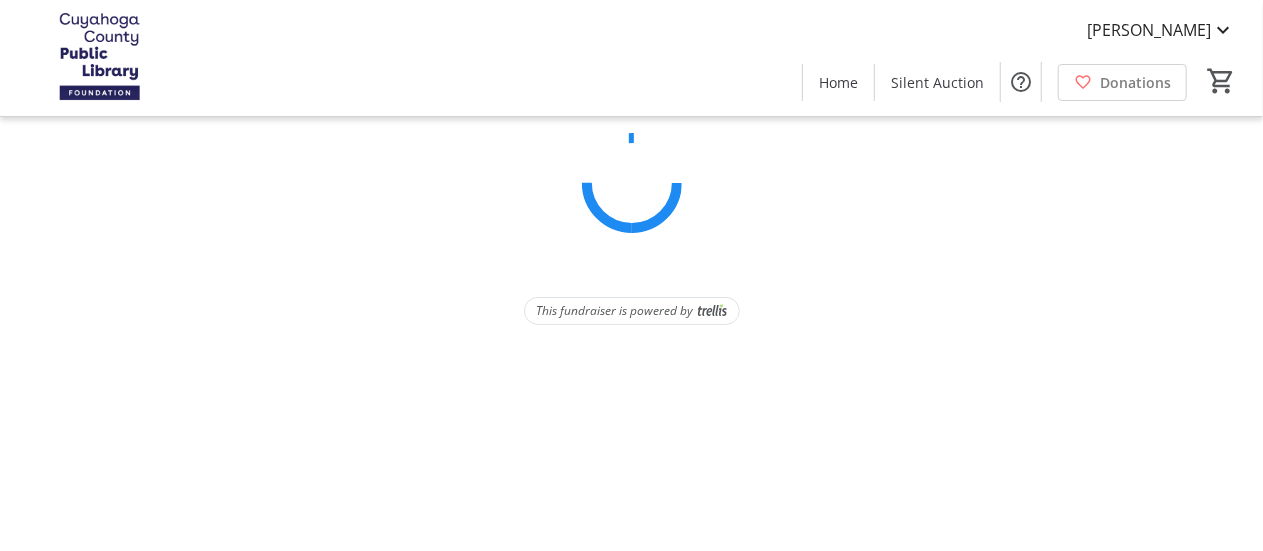 scroll, scrollTop: 0, scrollLeft: 0, axis: both 